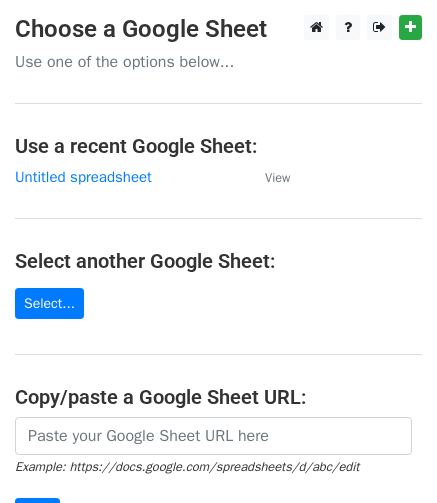 scroll, scrollTop: 0, scrollLeft: 0, axis: both 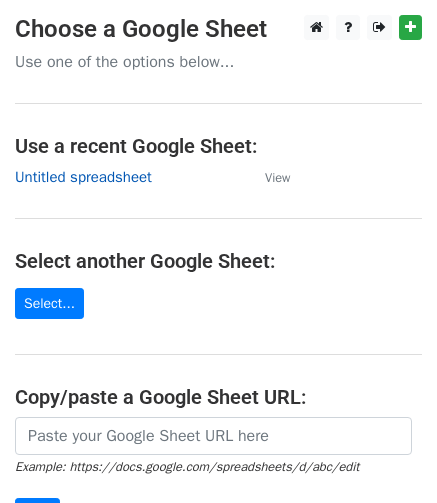 click on "Untitled spreadsheet" at bounding box center (83, 177) 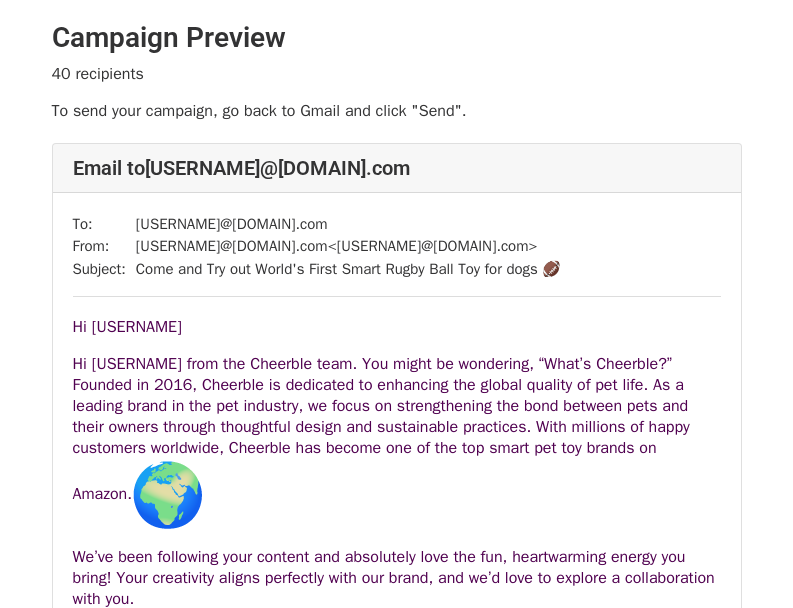 scroll, scrollTop: 0, scrollLeft: 0, axis: both 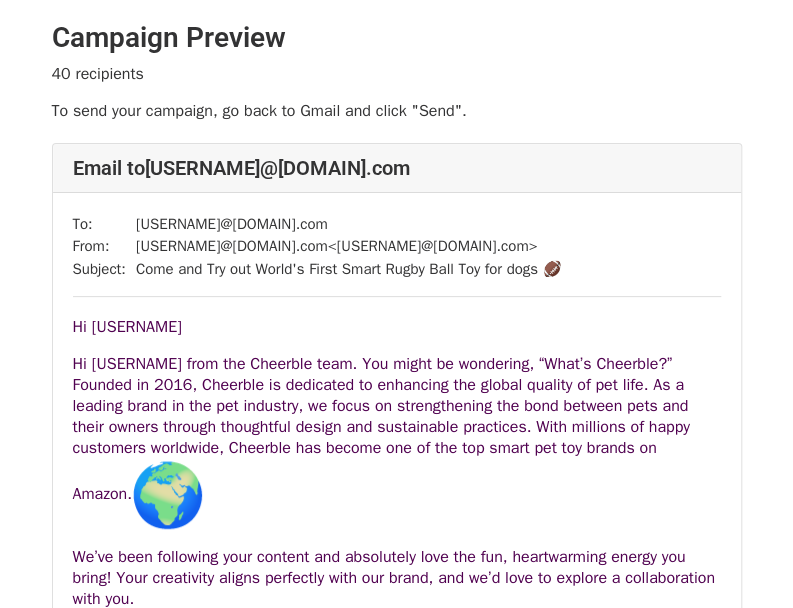 drag, startPoint x: 96, startPoint y: 327, endPoint x: 216, endPoint y: 336, distance: 120.33703 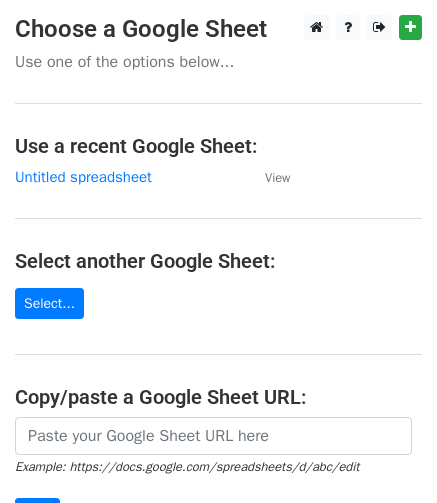 scroll, scrollTop: 0, scrollLeft: 0, axis: both 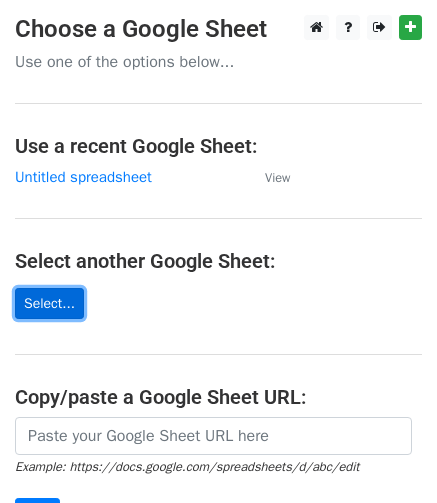 click on "Select..." at bounding box center (49, 303) 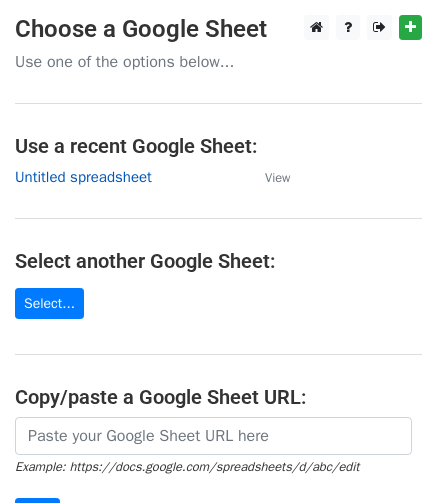 click on "Untitled spreadsheet" at bounding box center [83, 177] 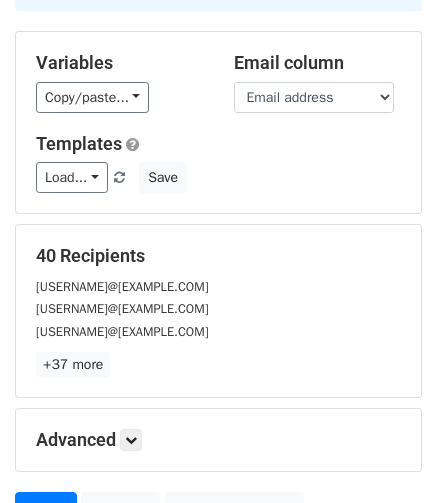 scroll, scrollTop: 200, scrollLeft: 0, axis: vertical 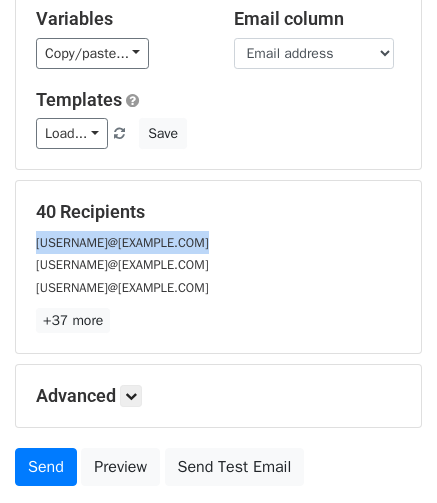 drag, startPoint x: 214, startPoint y: 241, endPoint x: 34, endPoint y: 251, distance: 180.27756 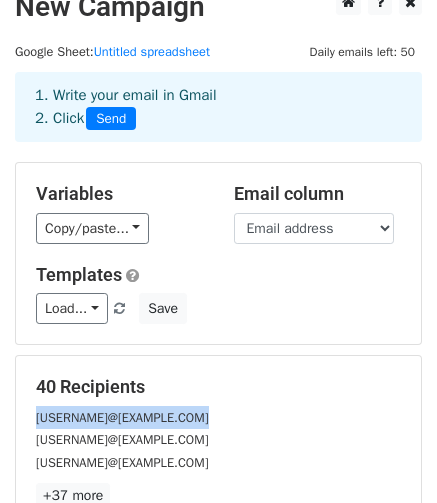 scroll, scrollTop: 0, scrollLeft: 0, axis: both 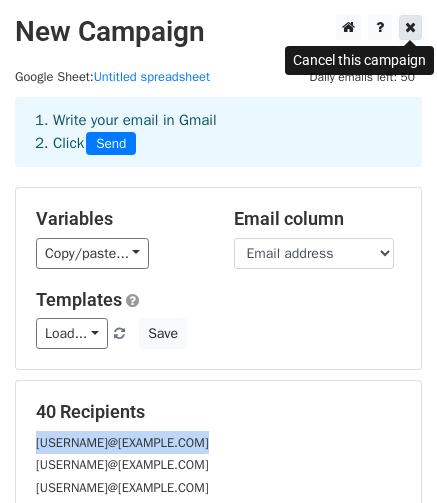click at bounding box center [410, 27] 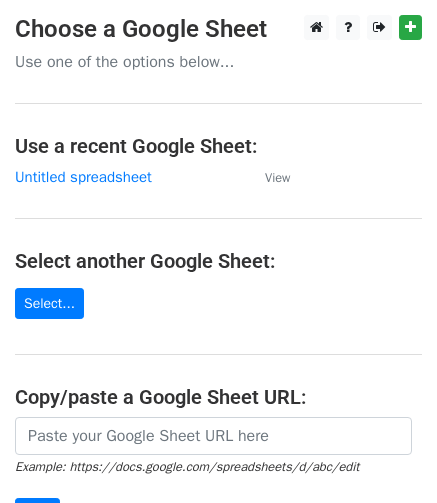 scroll, scrollTop: 0, scrollLeft: 0, axis: both 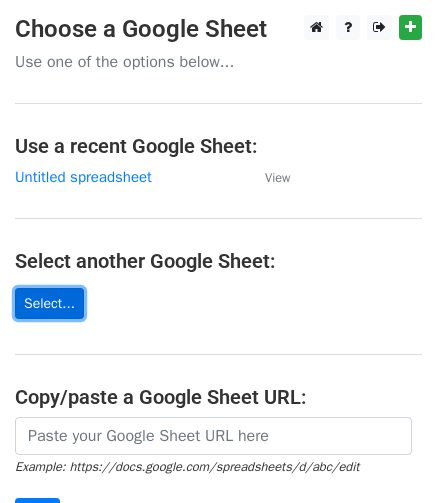 click on "Select..." at bounding box center [49, 303] 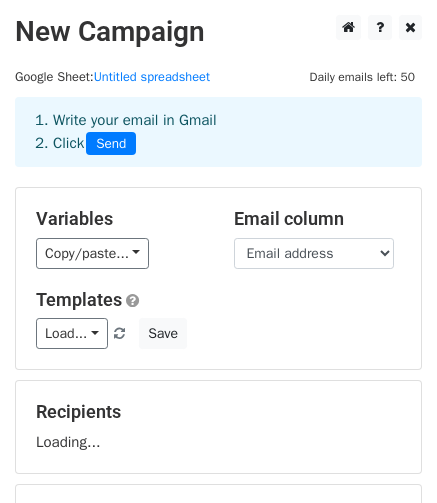 scroll, scrollTop: 0, scrollLeft: 0, axis: both 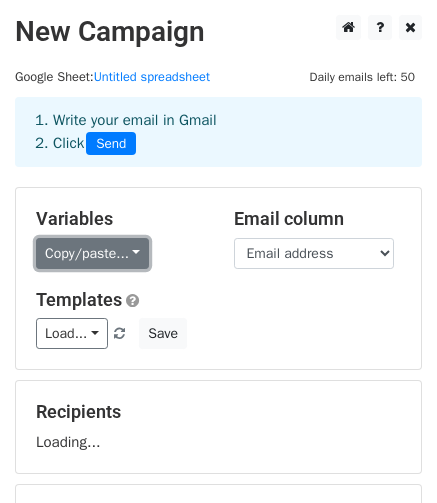click on "Copy/paste..." at bounding box center [92, 253] 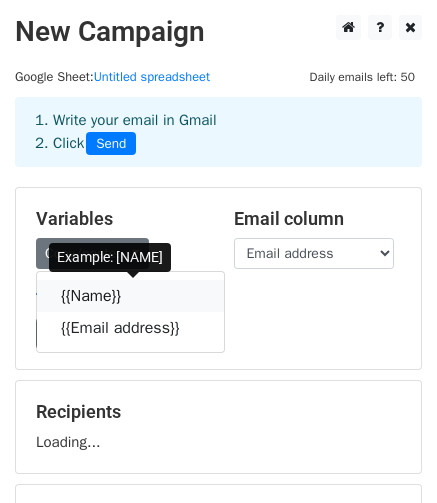 click on "{{Name}}" at bounding box center (130, 296) 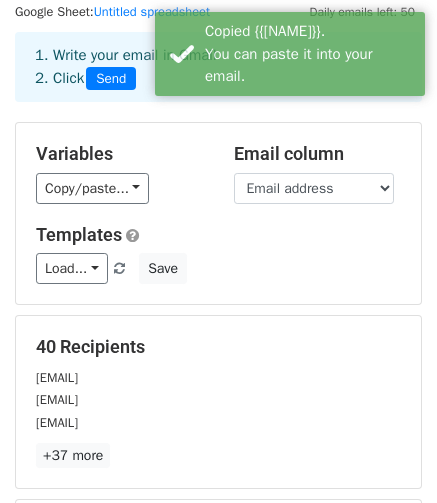 scroll, scrollTop: 0, scrollLeft: 0, axis: both 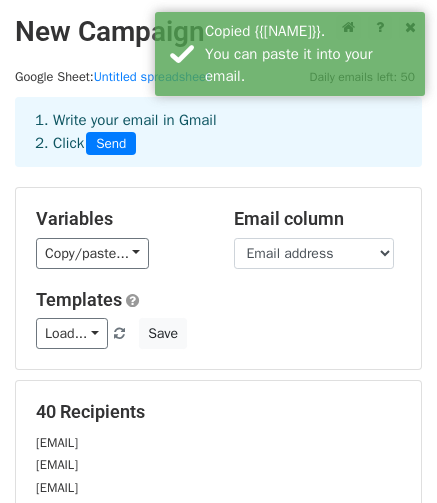 click on "Variables
Copy/paste...
{{Name}}
{{Email address}}
Email column
Name
Email address
Templates
Load...
No templates saved
Save" at bounding box center [218, 278] 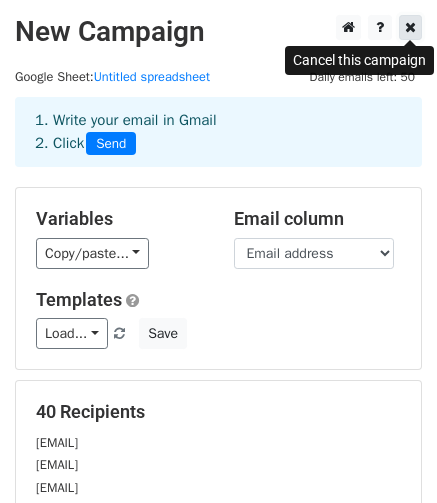 click at bounding box center [410, 27] 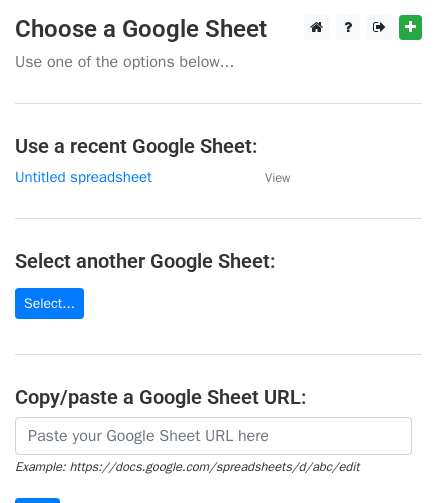scroll, scrollTop: 0, scrollLeft: 0, axis: both 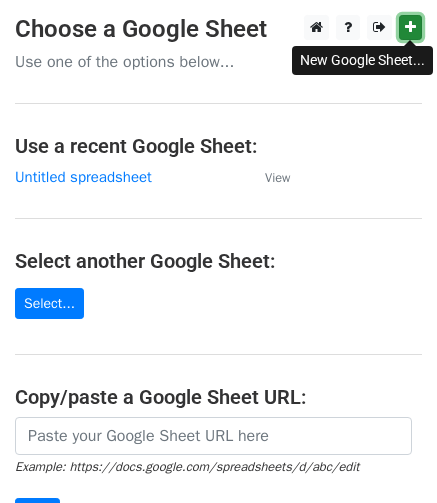 click at bounding box center (410, 27) 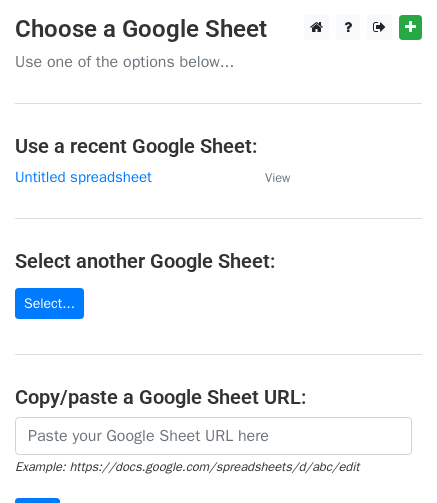 scroll, scrollTop: 0, scrollLeft: 0, axis: both 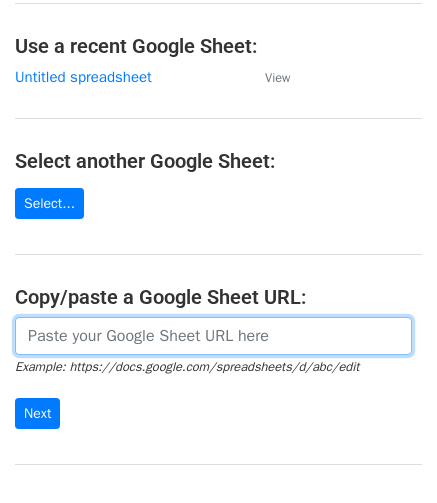 click at bounding box center (213, 336) 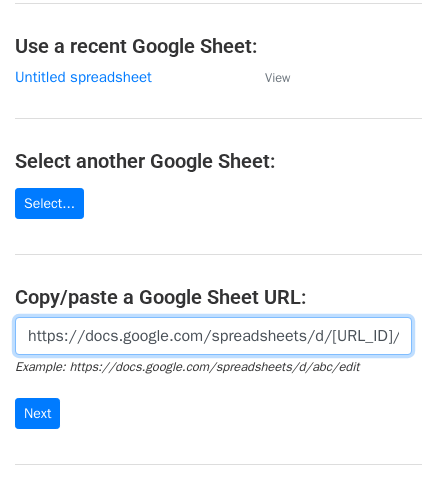 scroll, scrollTop: 0, scrollLeft: 486, axis: horizontal 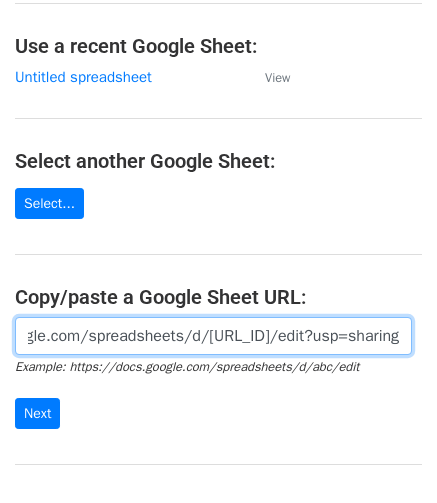 type on "https://docs.google.com/spreadsheets/d/[URL_ID]/edit?usp=sharing" 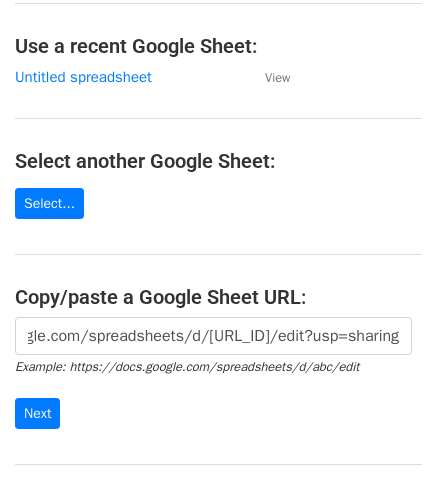 click on "Choose a Google Sheet
Use one of the options below...
Use a recent Google Sheet:
Untitled spreadsheet
View
Select another Google Sheet:
Select...
Copy/paste a Google Sheet URL:
https://docs.google.com/spreadsheets/d/[URL_ID]/edit?usp=sharing
Example:
https://docs.google.com/spreadsheets/d/abc/edit
Next
Google Sheets
Need help?
Help
×
Why do I need to copy/paste a Google Sheet URL?
Normally, MergeMail would show you a list of your Google Sheets to choose from, but because you didn't allow MergeMail access to your Google Drive, it cannot show you a list of your Google Sheets. You can read more about permissions in our  support pages .
If you'd like to see a list of your Google Sheets, you'll need to  sign out of MergeMail  and then sign back in and allow access to your Google Drive.
Are your recipients in a CSV or Excel file?" at bounding box center [218, 225] 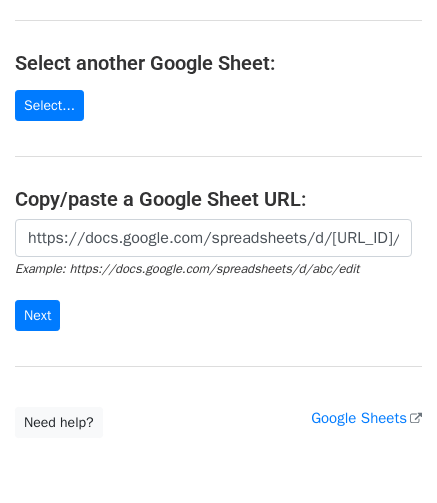 scroll, scrollTop: 200, scrollLeft: 0, axis: vertical 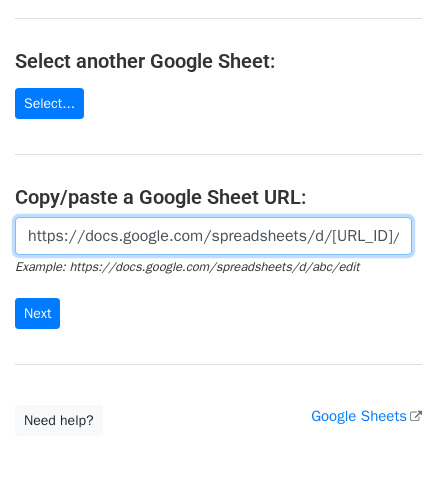 click on "https://docs.google.com/spreadsheets/d/[URL_ID]/edit?usp=sharing" at bounding box center (213, 236) 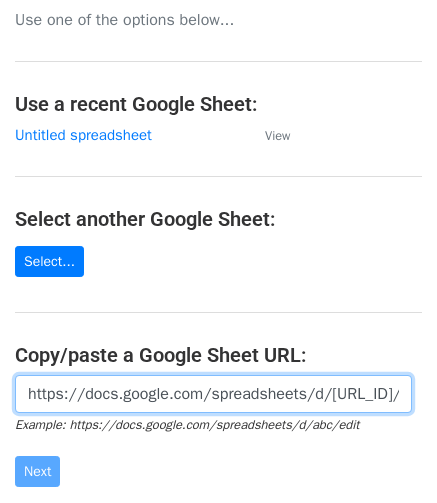 scroll, scrollTop: 0, scrollLeft: 0, axis: both 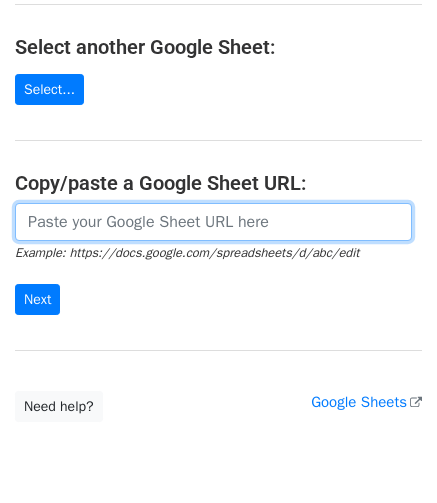 drag, startPoint x: 84, startPoint y: 223, endPoint x: 78, endPoint y: 204, distance: 19.924858 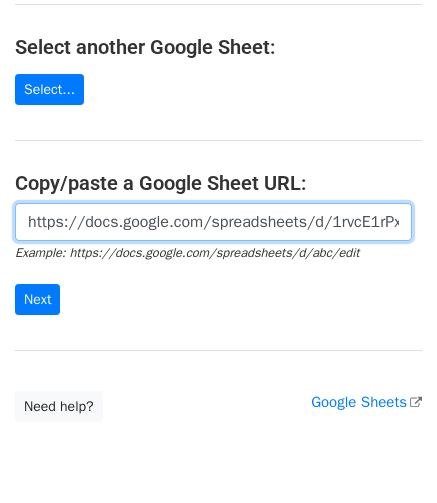 scroll, scrollTop: 0, scrollLeft: 486, axis: horizontal 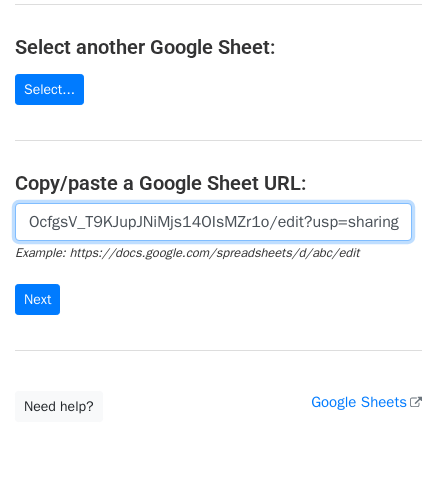 type on "https://docs.google.com/spreadsheets/d/1rvcE1rPxJRwMtnOcfgsV_T9KJupJNiMjs14OIsMZr1o/edit?usp=sharing" 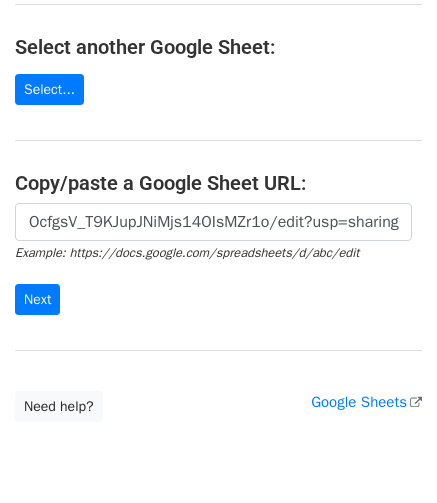 click on "https://docs.google.com/spreadsheets/d/1rvcE1rPxJRwMtnOcfgsV_T9KJupJNiMjs14OIsMZr1o/edit?usp=sharing
Example:
https://docs.google.com/spreadsheets/d/abc/edit
Next" at bounding box center (218, 269) 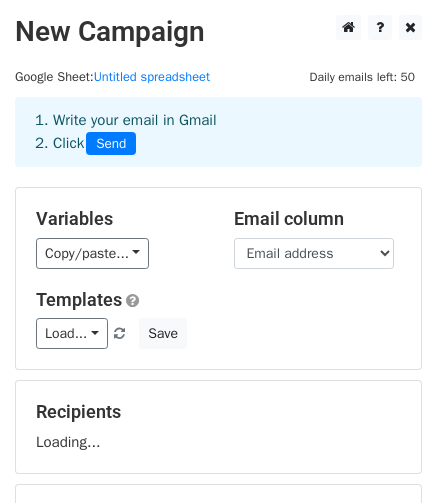 scroll, scrollTop: 0, scrollLeft: 0, axis: both 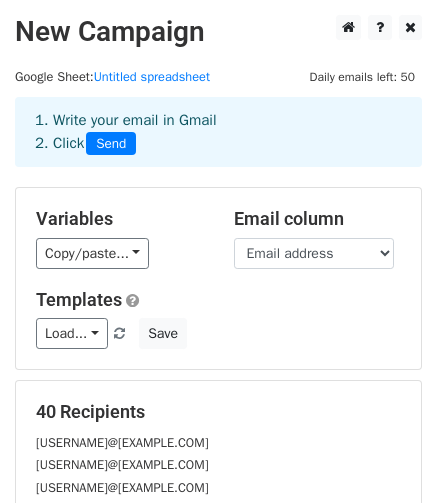 click on "Variables
Copy/paste...
{{Name}}
{{Email address}}" at bounding box center [120, 238] 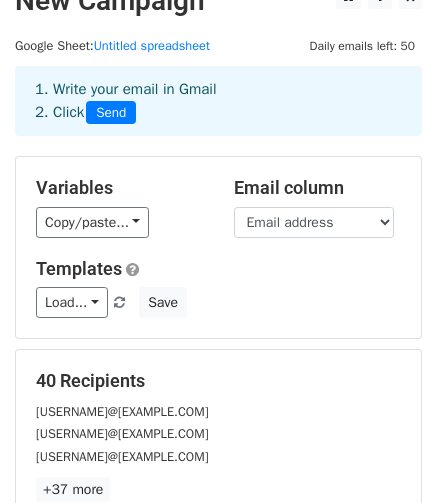 scroll, scrollTop: 0, scrollLeft: 0, axis: both 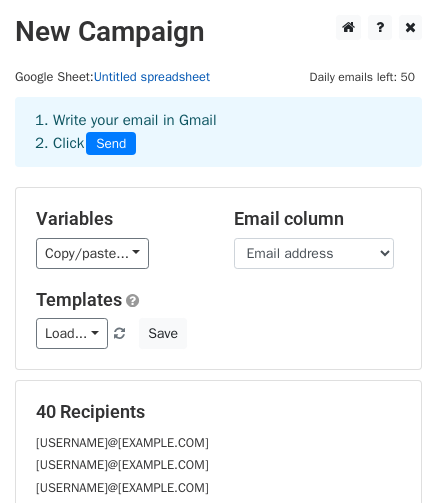 click on "Untitled spreadsheet" at bounding box center (152, 77) 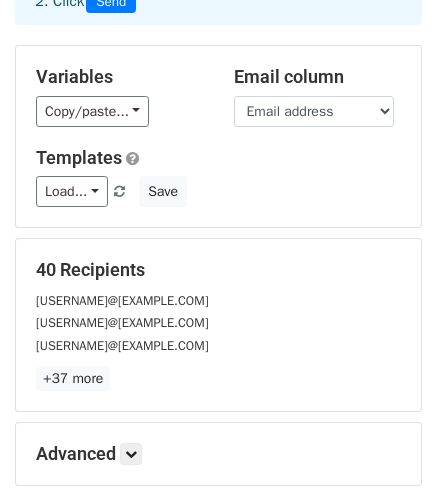scroll, scrollTop: 0, scrollLeft: 0, axis: both 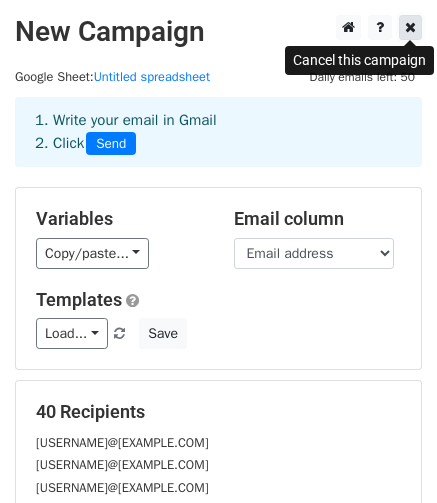 click at bounding box center [410, 27] 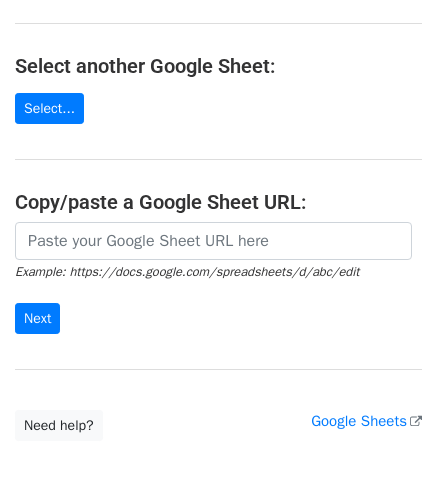 scroll, scrollTop: 288, scrollLeft: 0, axis: vertical 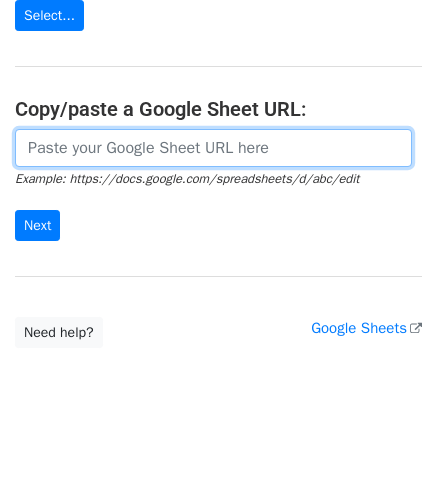 click at bounding box center (213, 148) 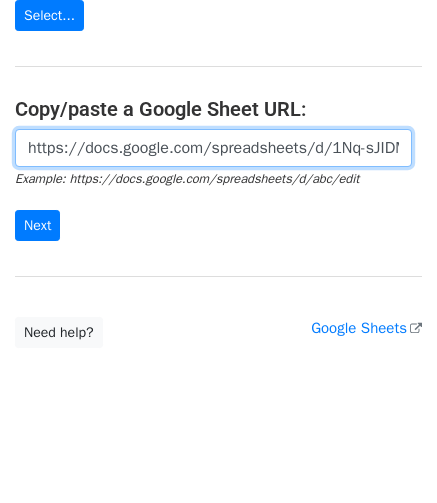 scroll, scrollTop: 0, scrollLeft: 510, axis: horizontal 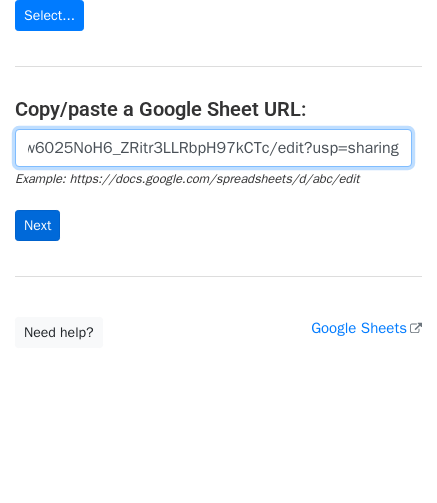 type on "https://docs.google.com/spreadsheets/d/1Nq-sJIDMmdgHpa7w6025NoH6_ZRitr3LLRbpH97kCTc/edit?usp=sharing" 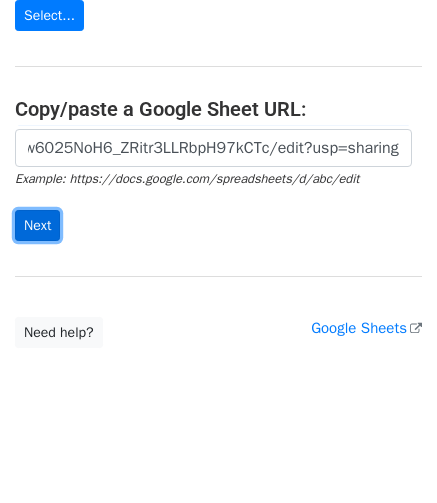 scroll, scrollTop: 0, scrollLeft: 0, axis: both 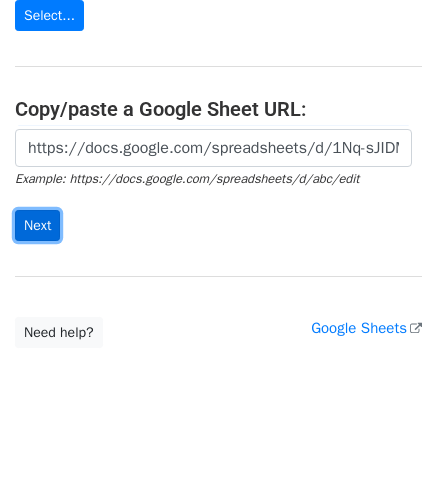 drag, startPoint x: 41, startPoint y: 223, endPoint x: 50, endPoint y: 234, distance: 14.21267 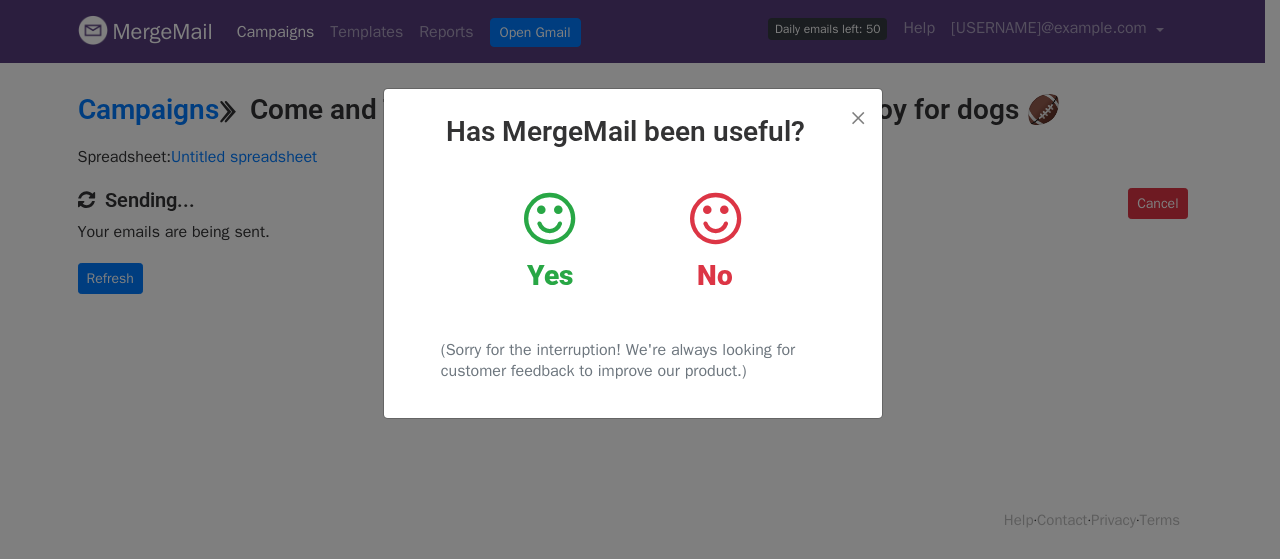 scroll, scrollTop: 0, scrollLeft: 0, axis: both 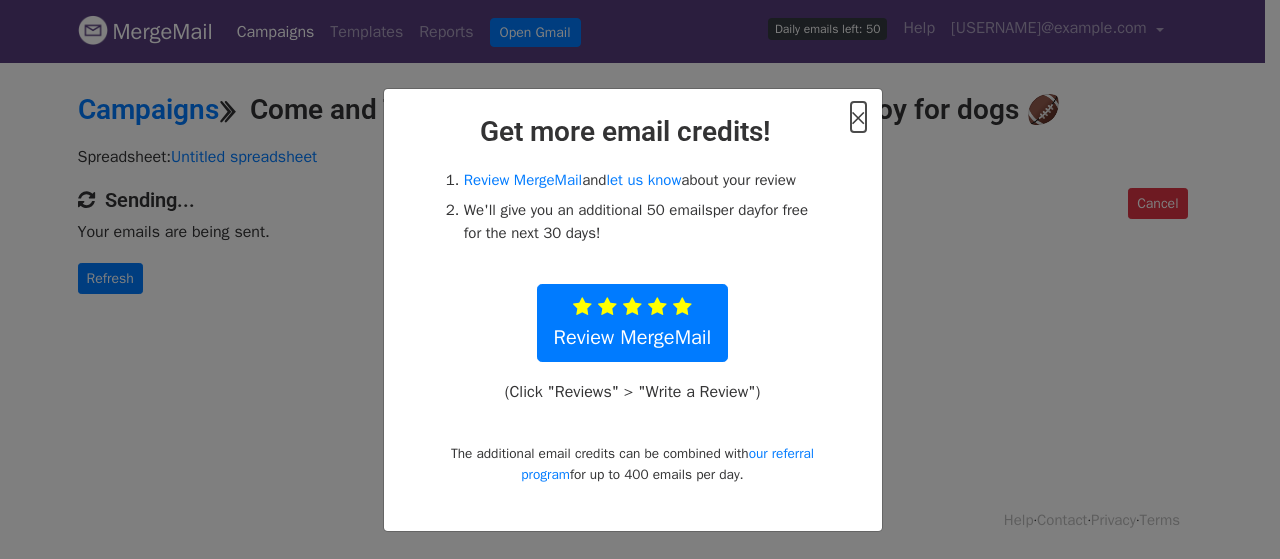 click on "×" at bounding box center (858, 117) 